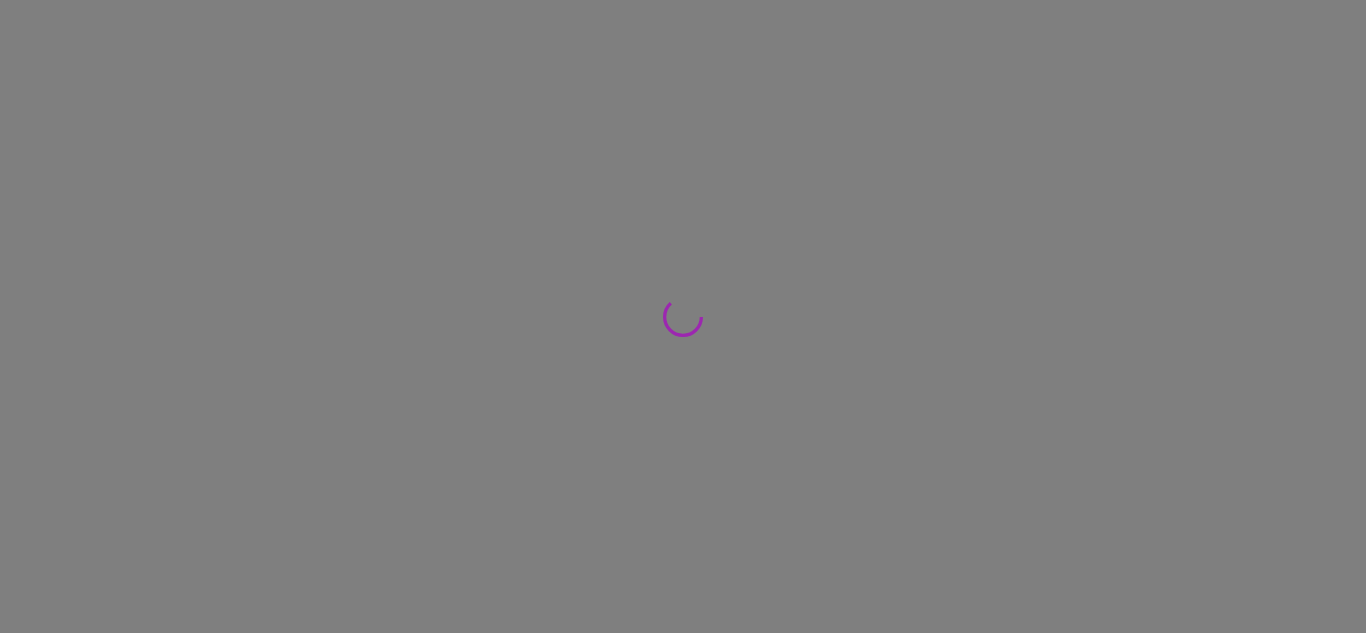 scroll, scrollTop: 0, scrollLeft: 0, axis: both 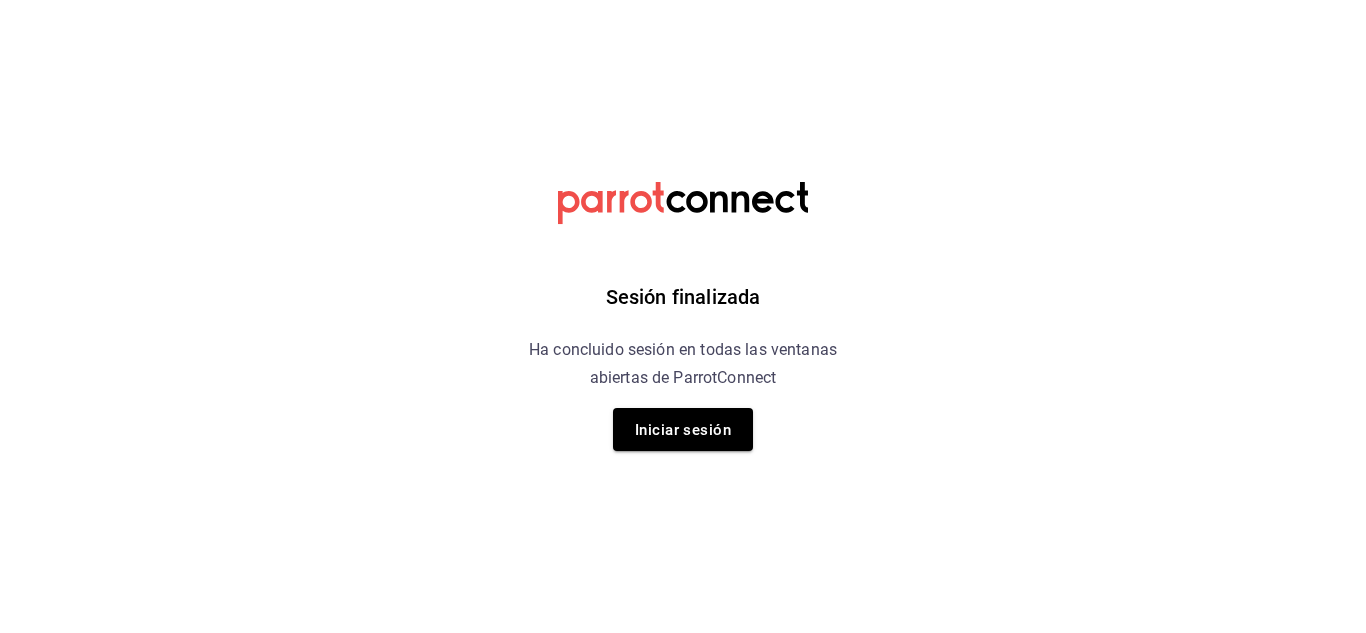 click on "Iniciar sesión" at bounding box center (683, 430) 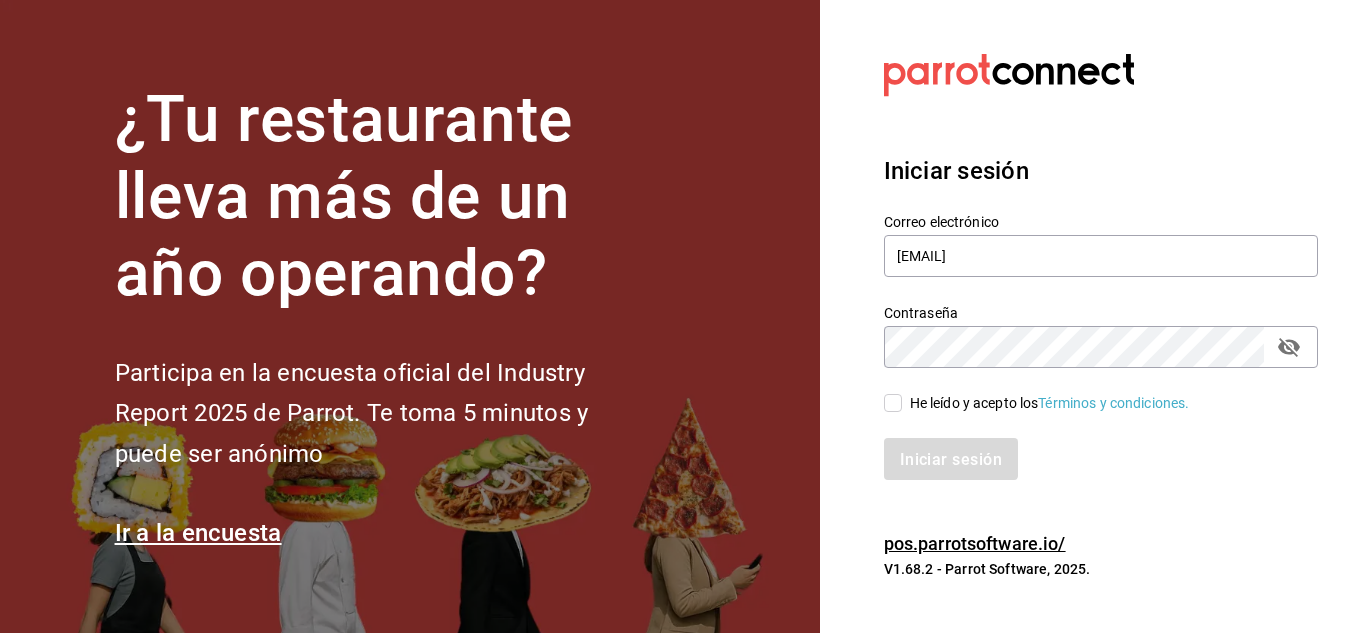 click on "He leído y acepto los  Términos y condiciones." at bounding box center [893, 403] 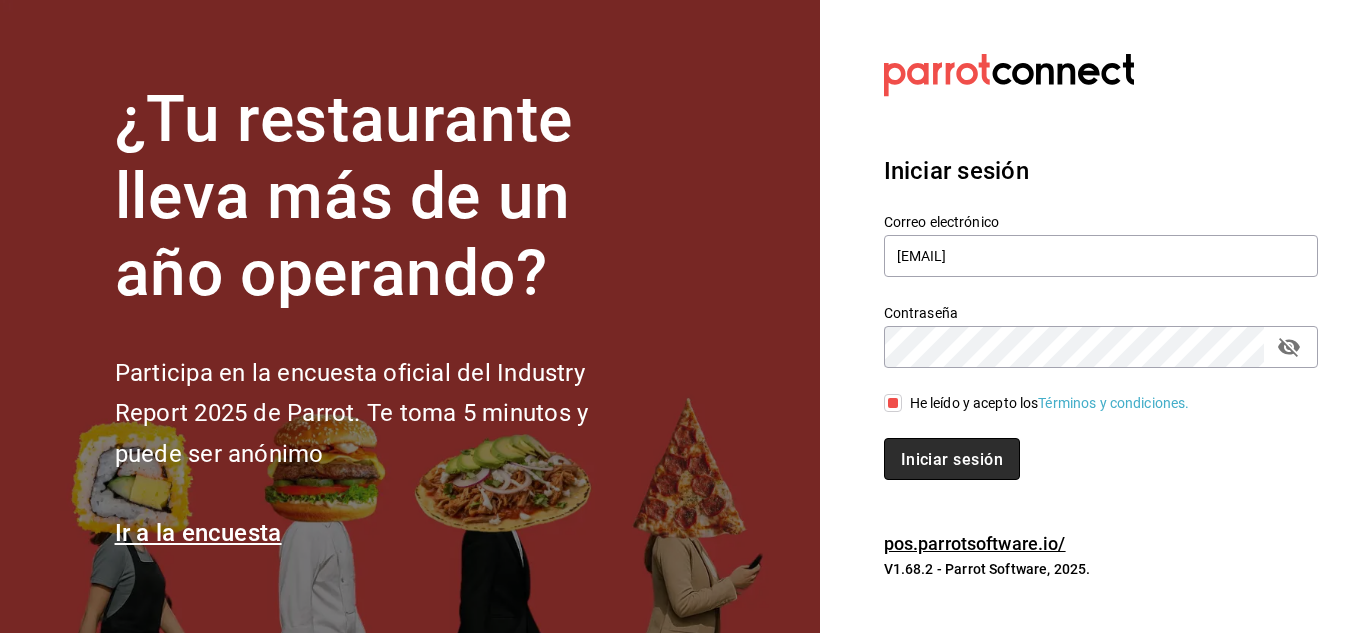 click on "Iniciar sesión" at bounding box center [952, 458] 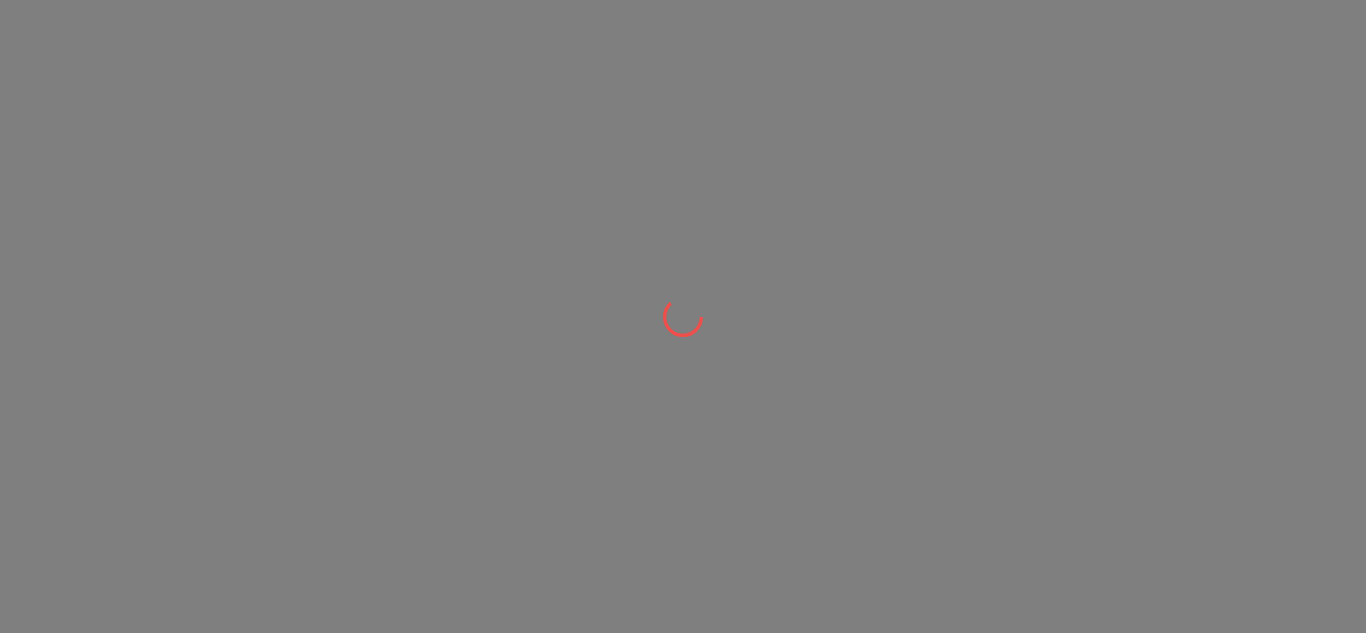 scroll, scrollTop: 0, scrollLeft: 0, axis: both 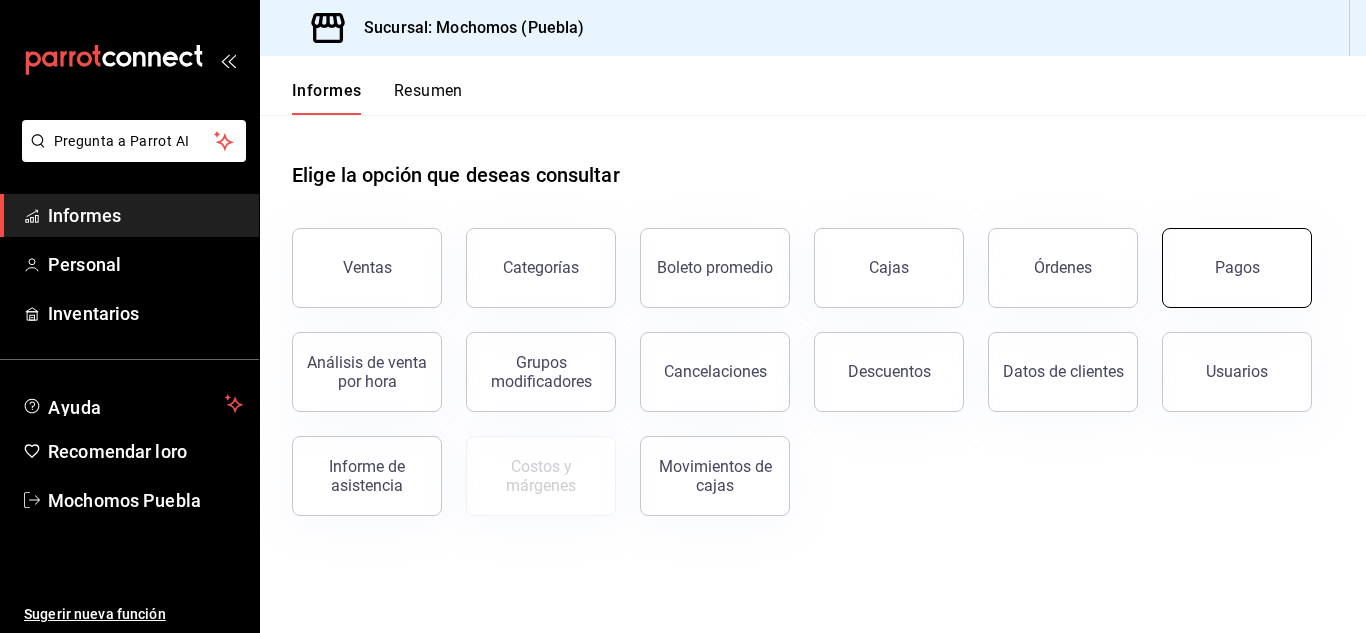 click on "Pagos" at bounding box center [1237, 268] 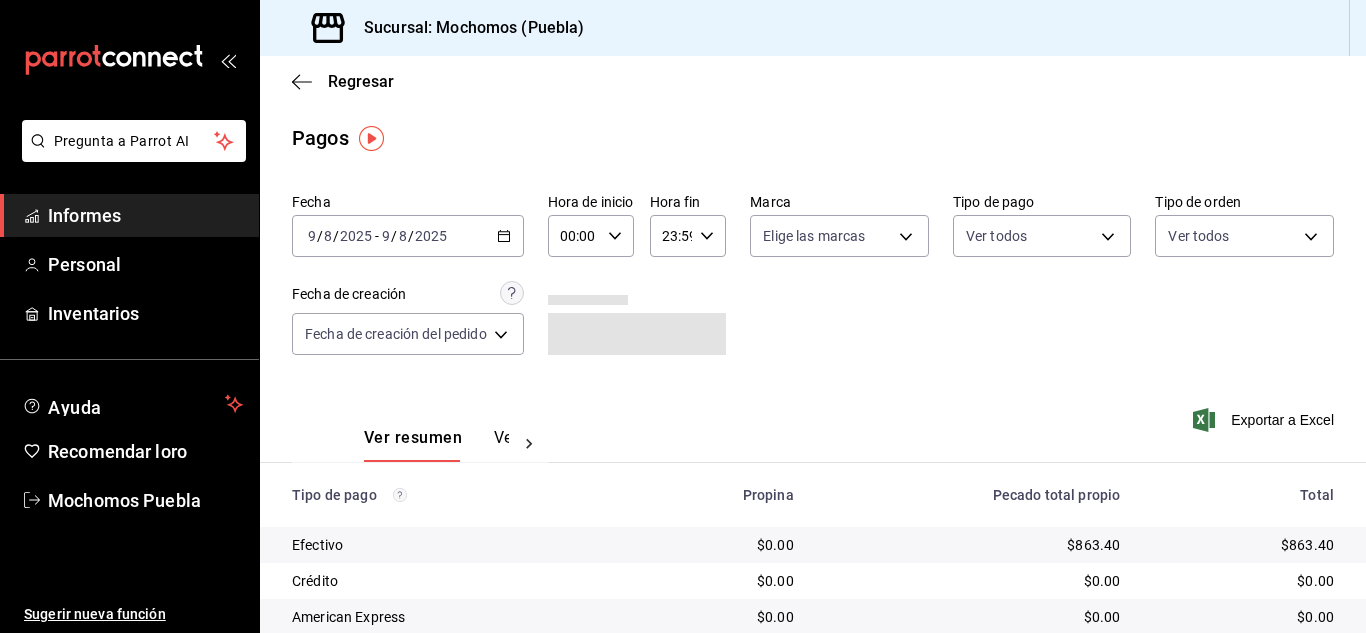 click 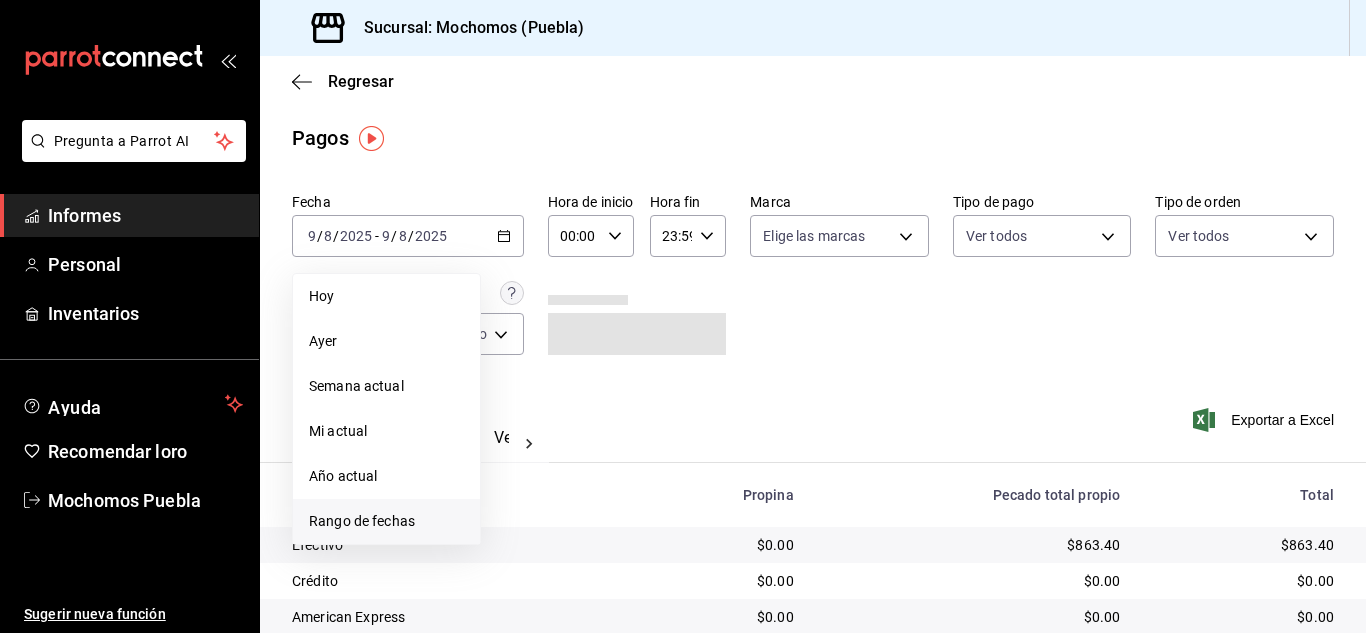 click on "Rango de fechas" at bounding box center (362, 521) 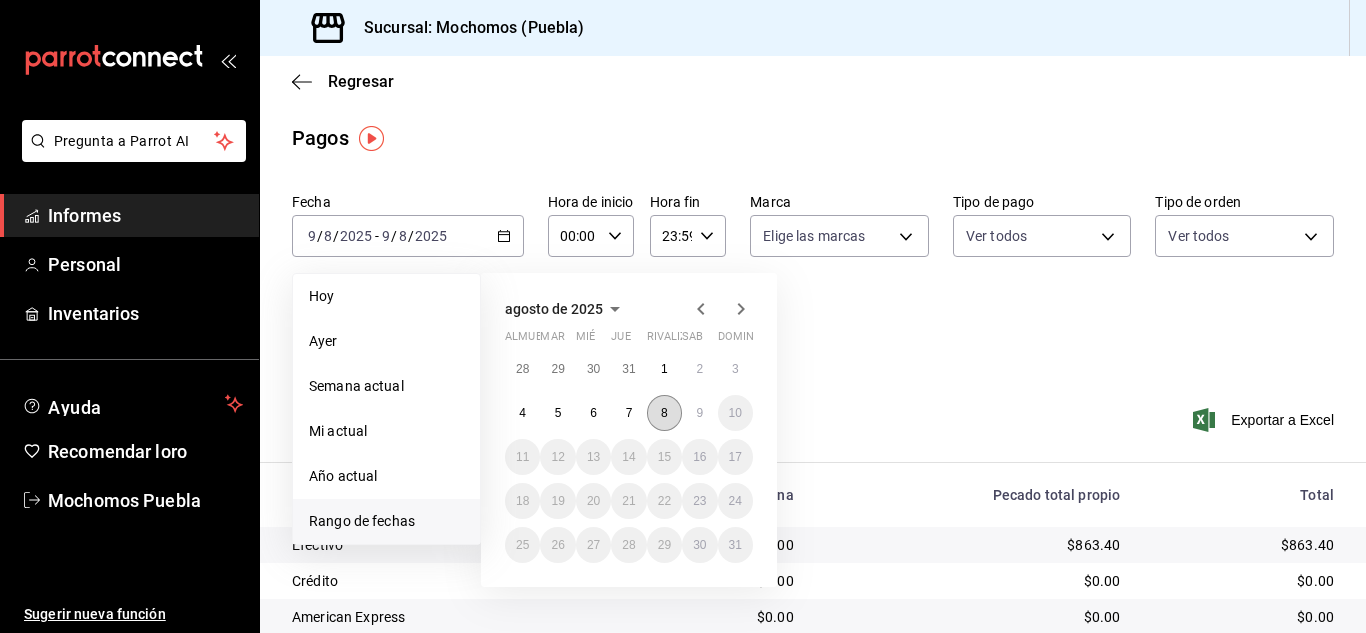 click on "8" at bounding box center [664, 413] 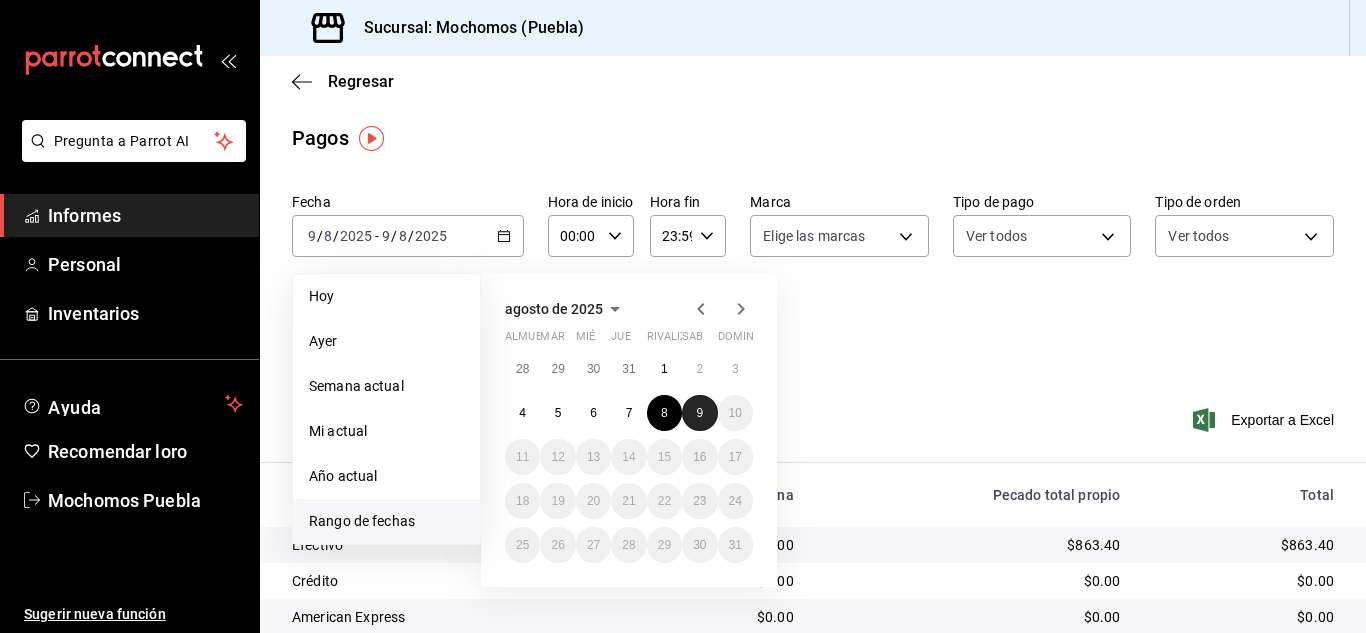 click on "9" at bounding box center (699, 413) 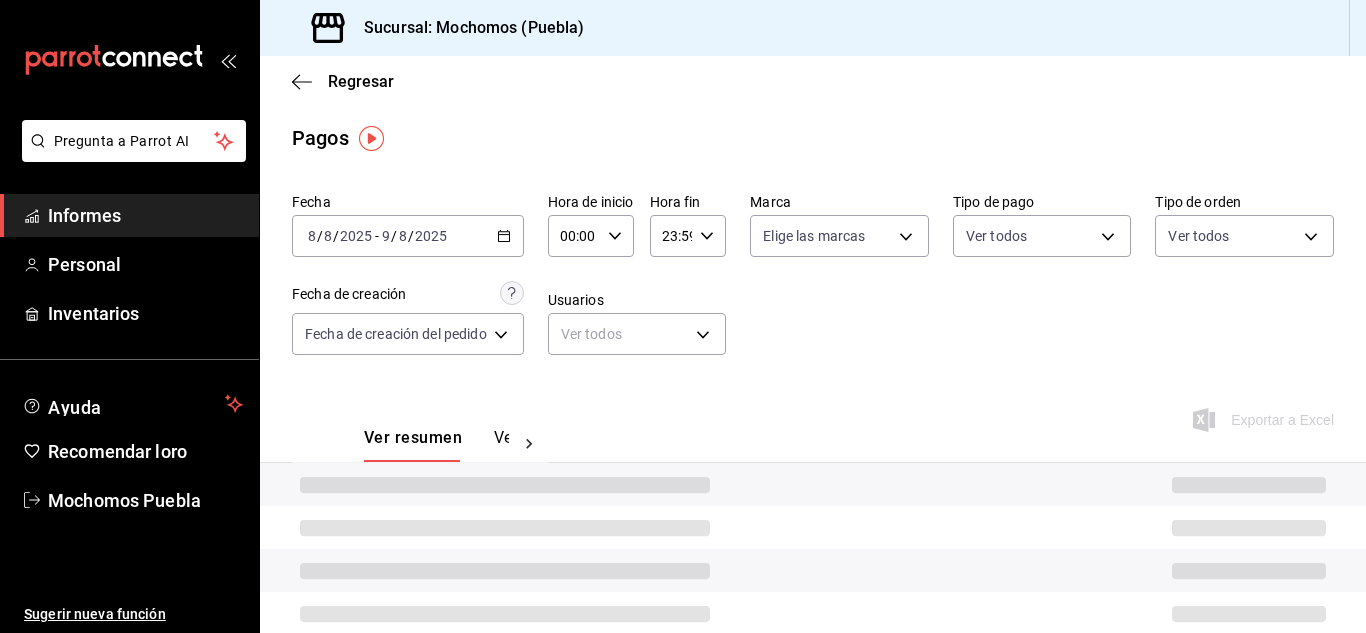 click on "Fecha [DATE] [DATE] - [DATE] [DATE] Hora de inicio 00:00 Hora de inicio Hora fin 23:59 Hora fin Marca Elige las marcas Tipo de pago Ver todos Tipo de orden Ver todos Fecha de creación   Fecha de creación del pedido ORDER Usuarios Ver todos null" at bounding box center (813, 282) 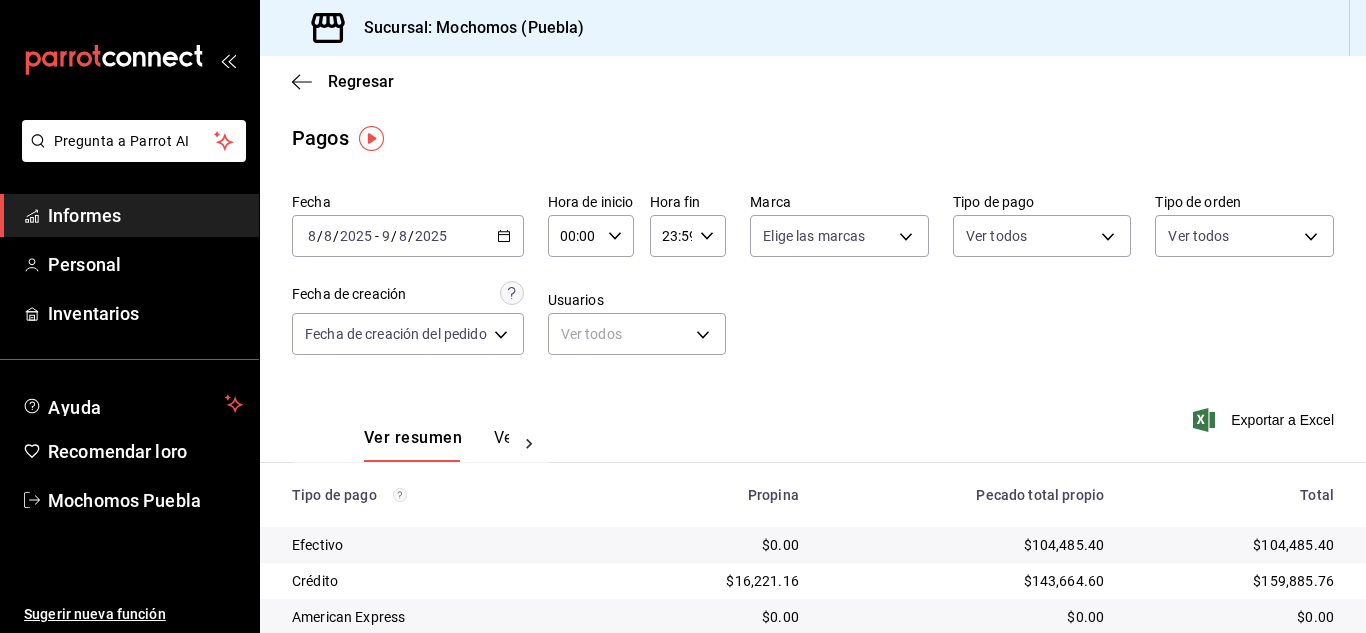 click 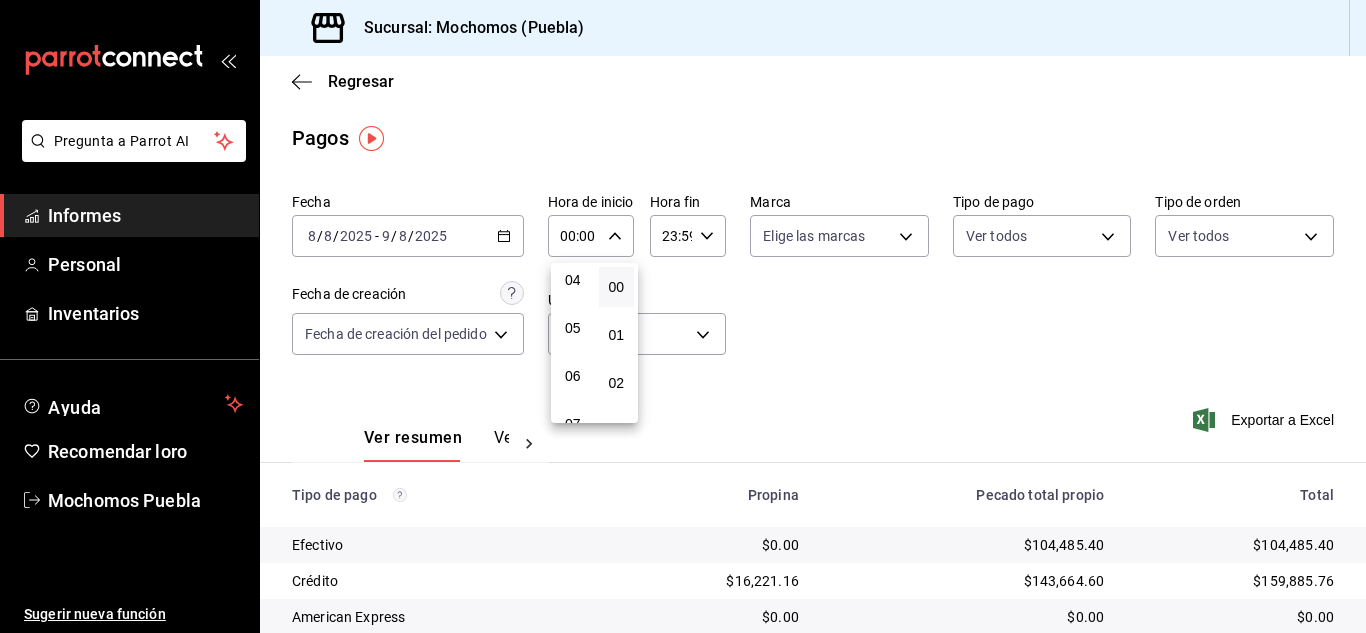 scroll, scrollTop: 200, scrollLeft: 0, axis: vertical 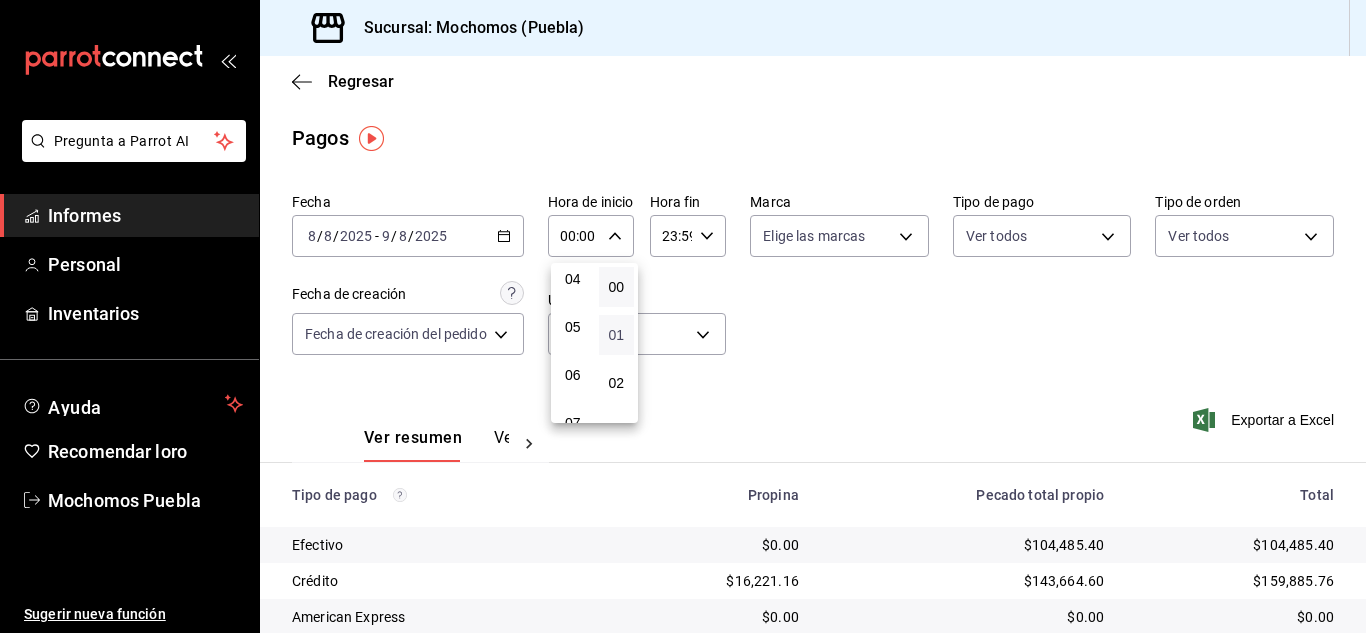 drag, startPoint x: 573, startPoint y: 325, endPoint x: 608, endPoint y: 330, distance: 35.35534 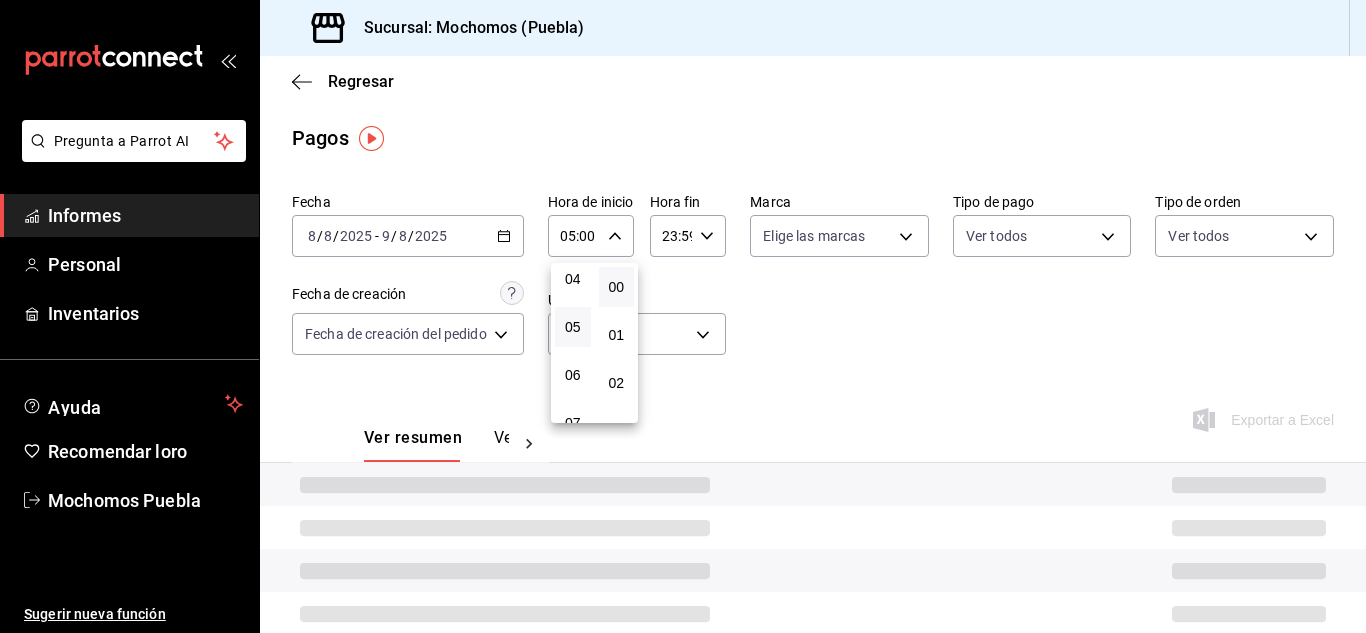 click at bounding box center (683, 316) 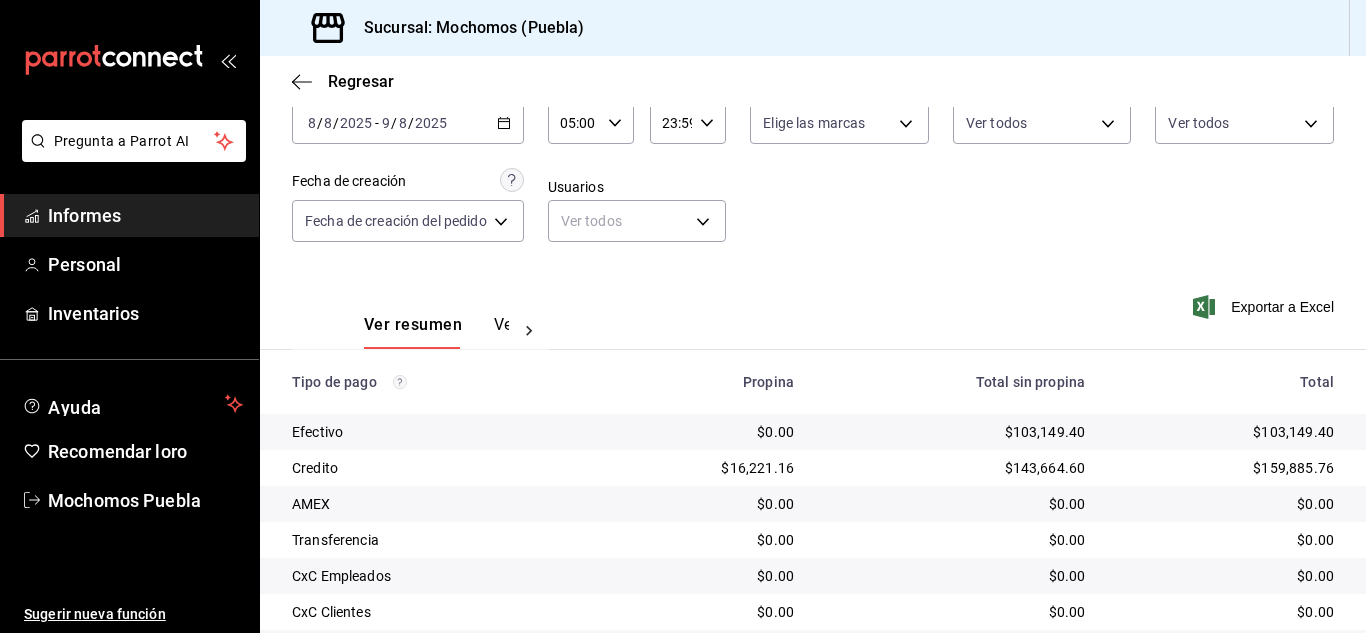 scroll, scrollTop: 287, scrollLeft: 0, axis: vertical 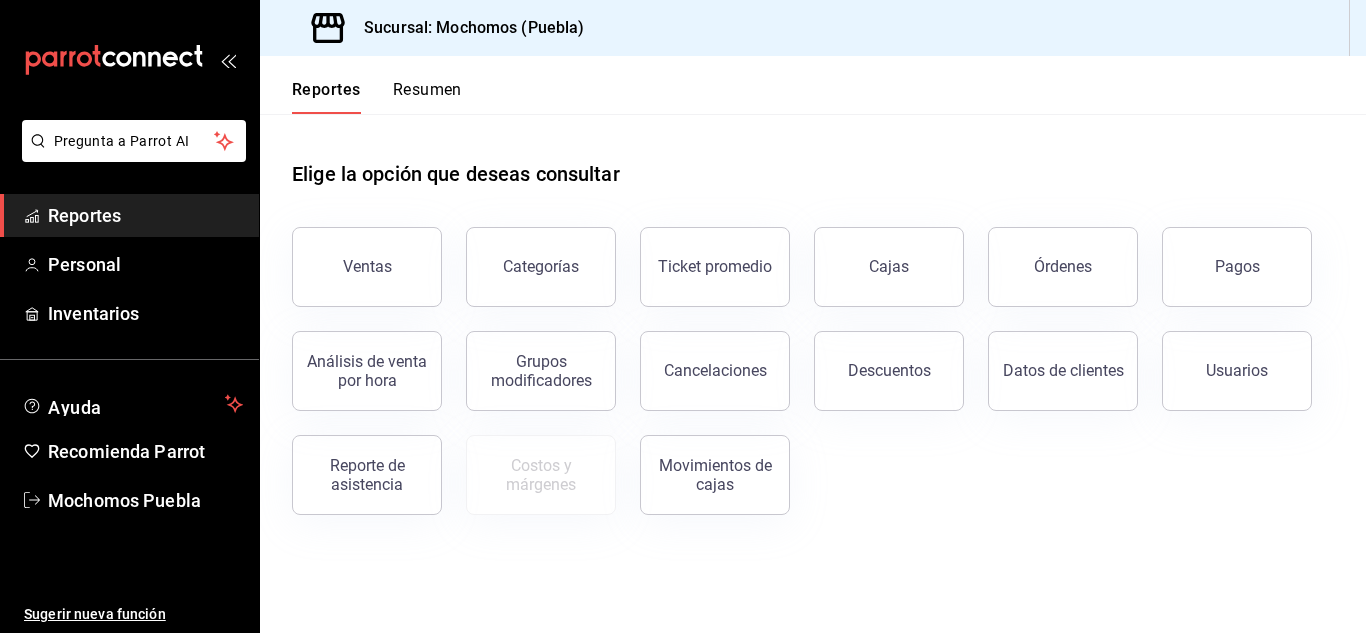 click on "Reportes" at bounding box center [145, 215] 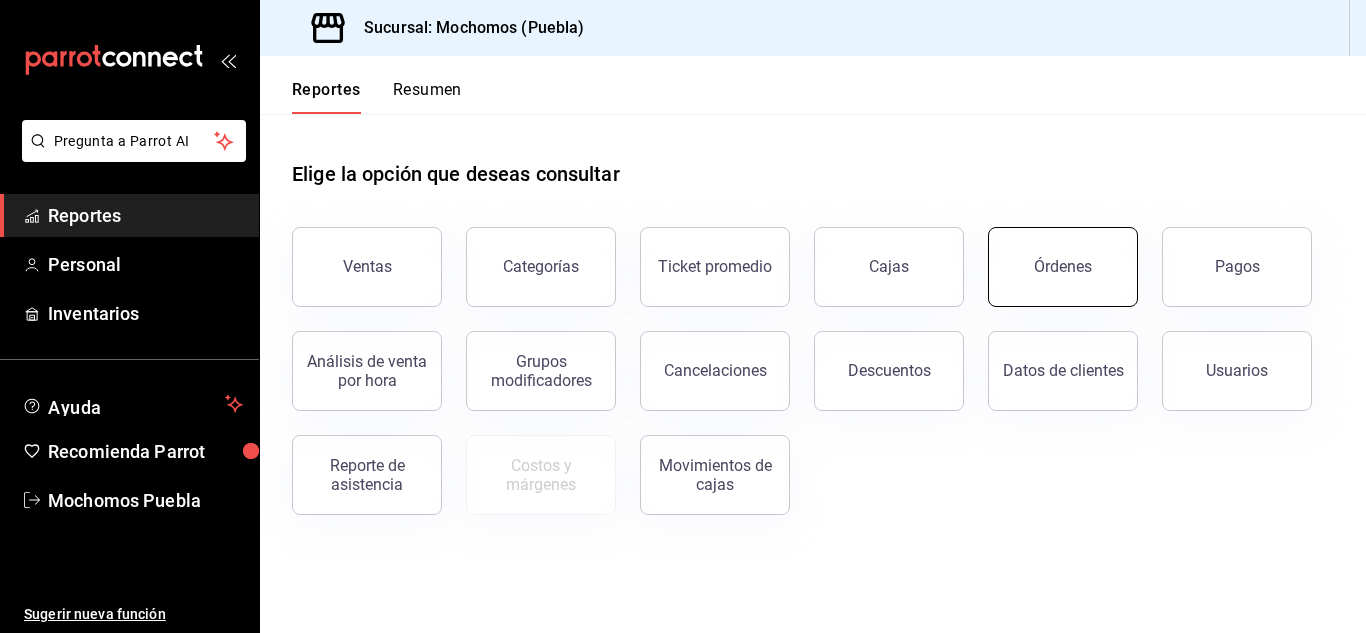 click on "Órdenes" at bounding box center [1063, 267] 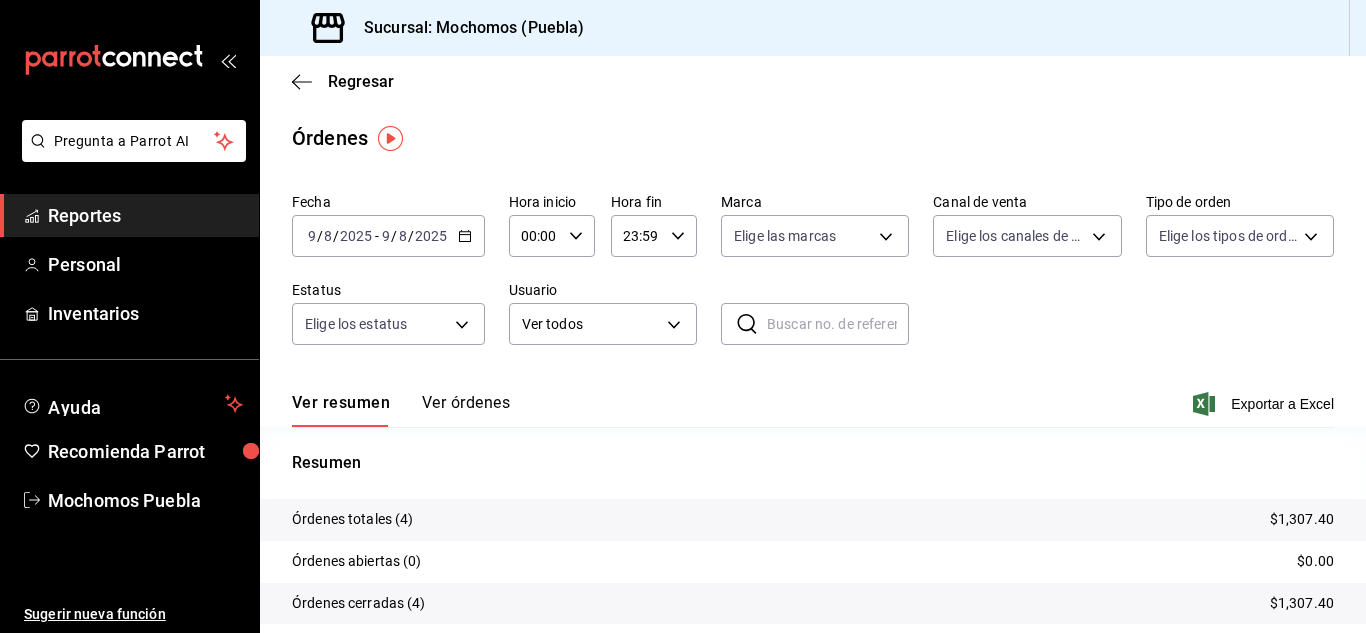 click on "2025-08-09 9 / 8 / 2025 - 2025-08-09 9 / 8 / 2025" at bounding box center (388, 236) 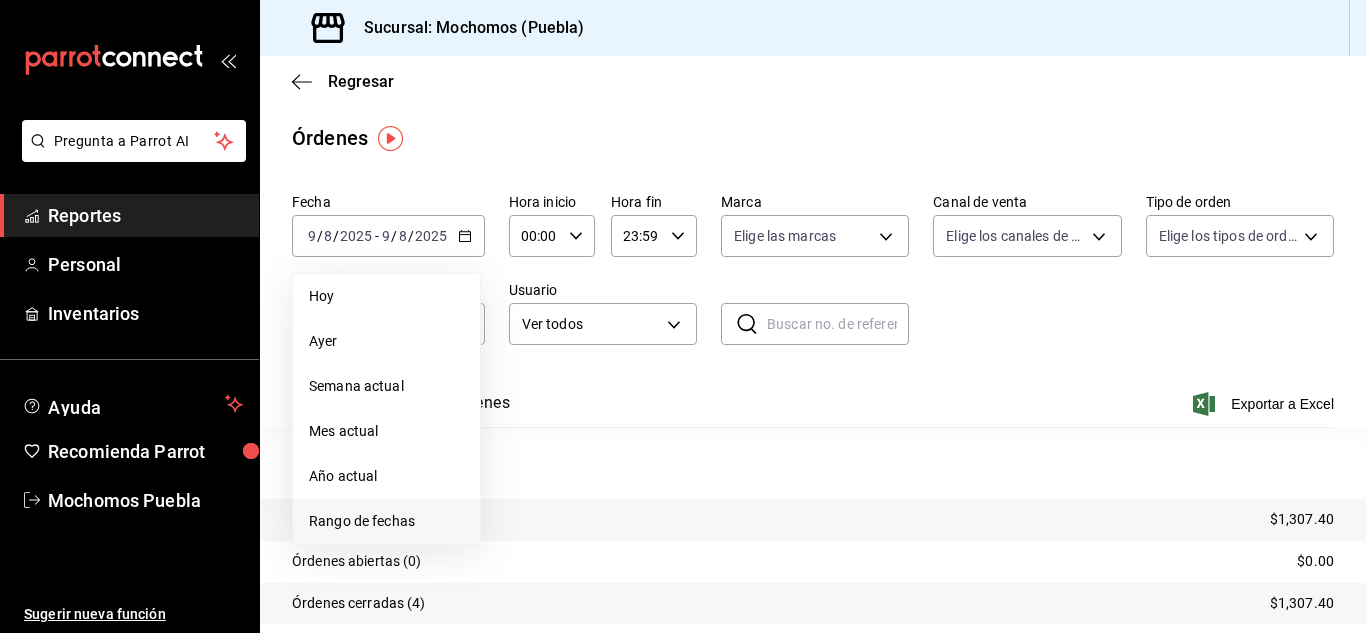 click on "Rango de fechas" at bounding box center [386, 521] 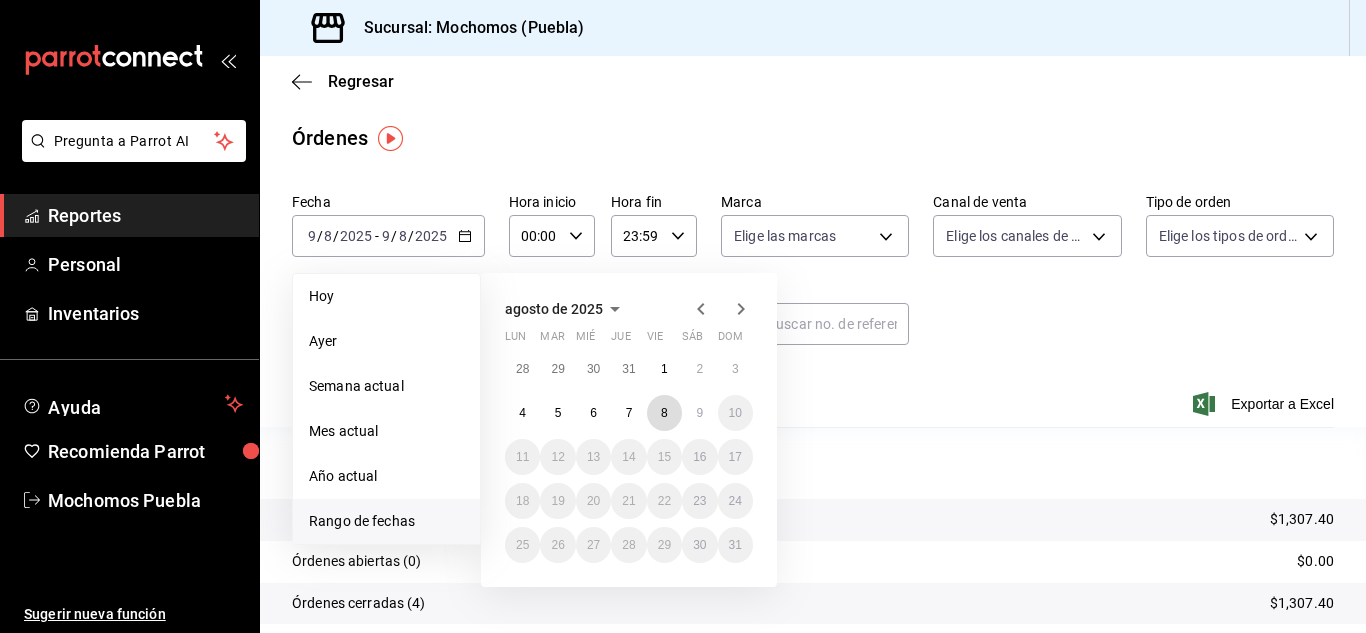 click on "8" at bounding box center (664, 413) 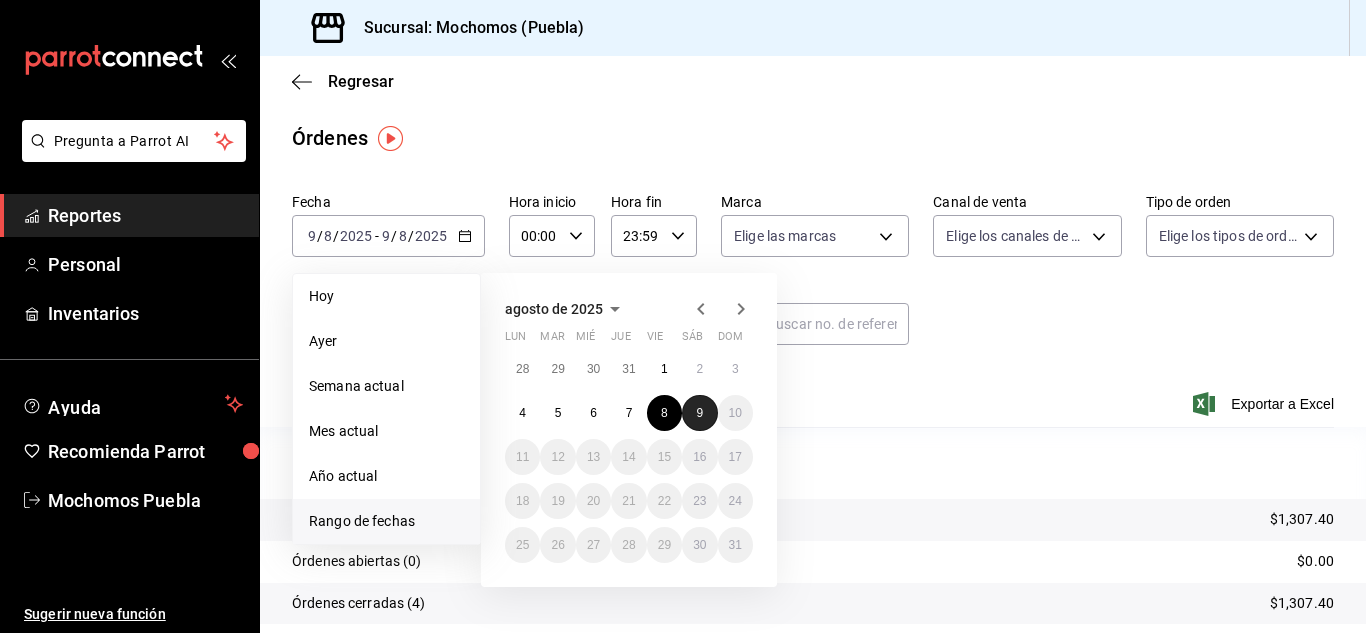 click on "9" at bounding box center [699, 413] 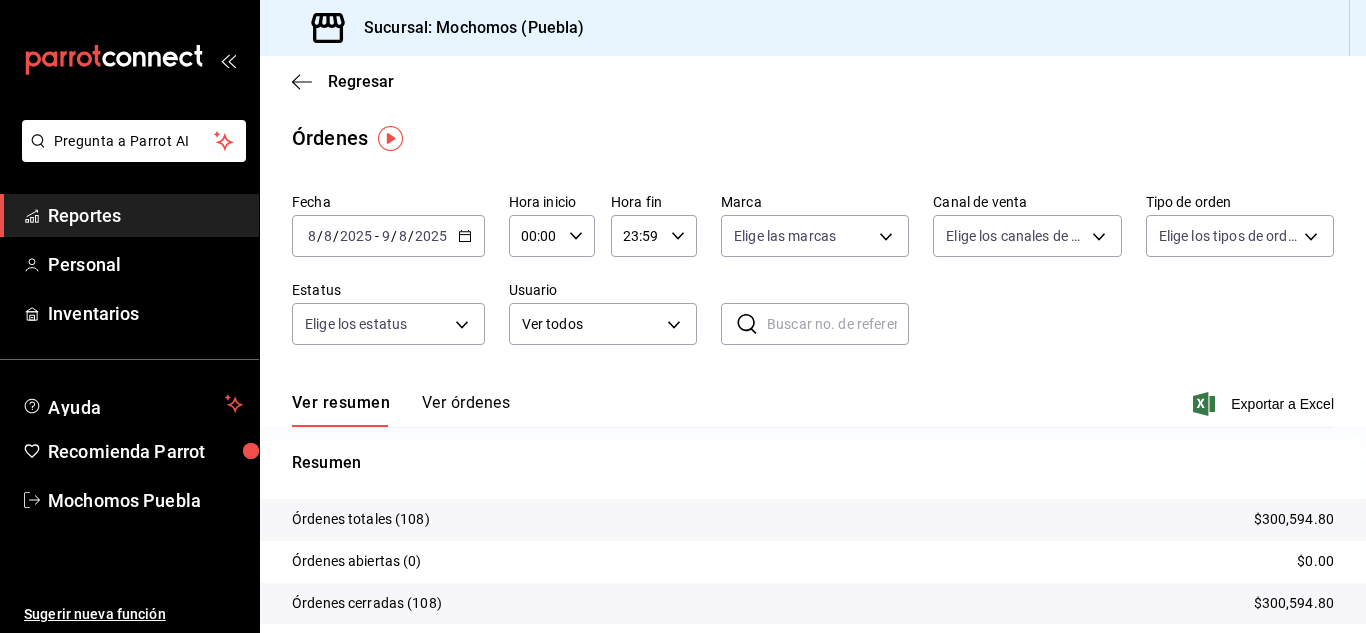 click 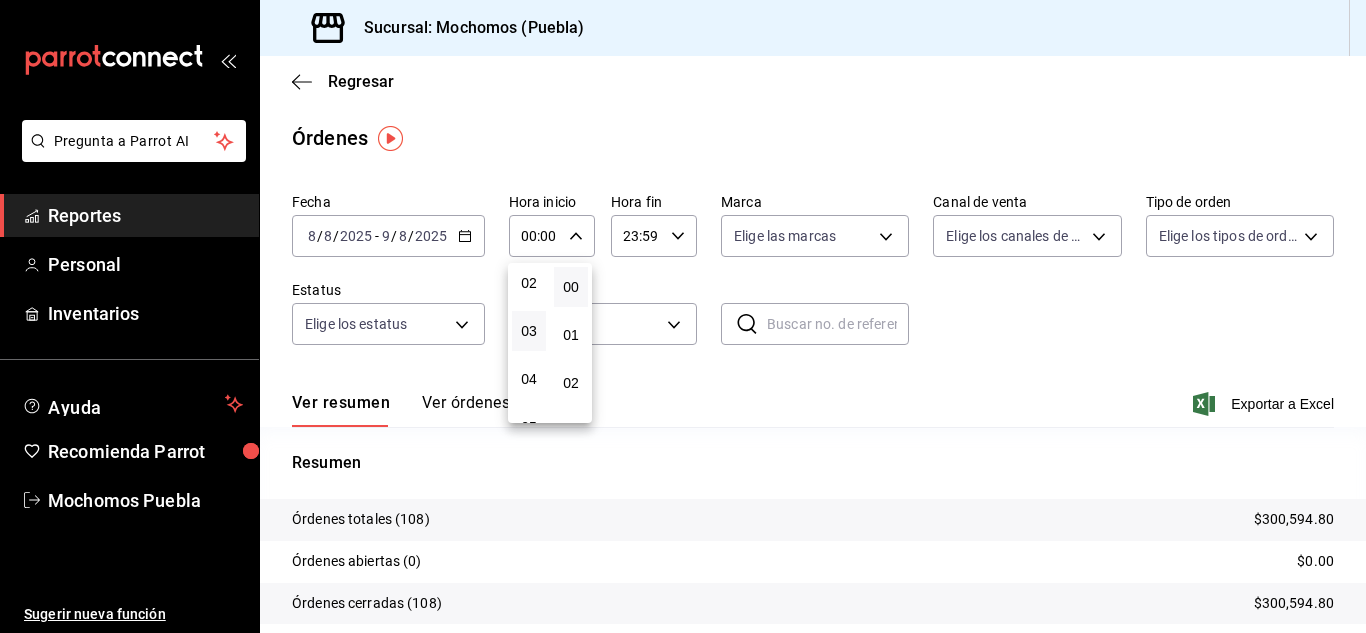 scroll, scrollTop: 200, scrollLeft: 0, axis: vertical 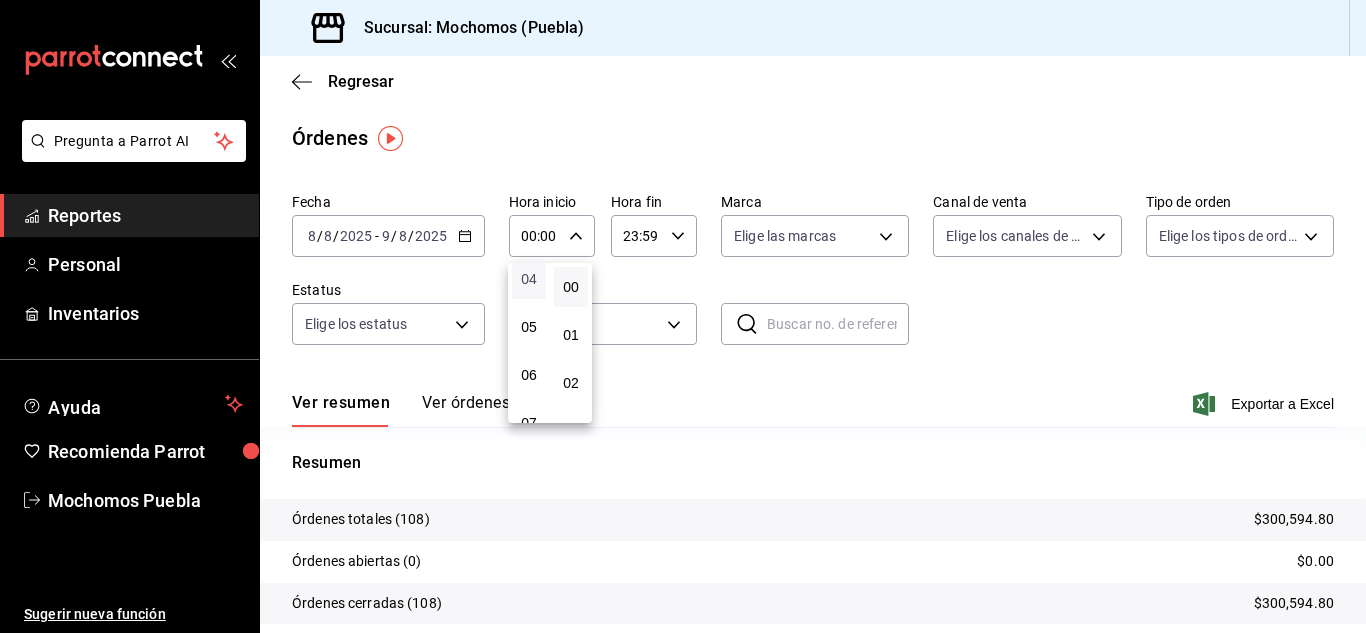 click on "04" at bounding box center [529, 279] 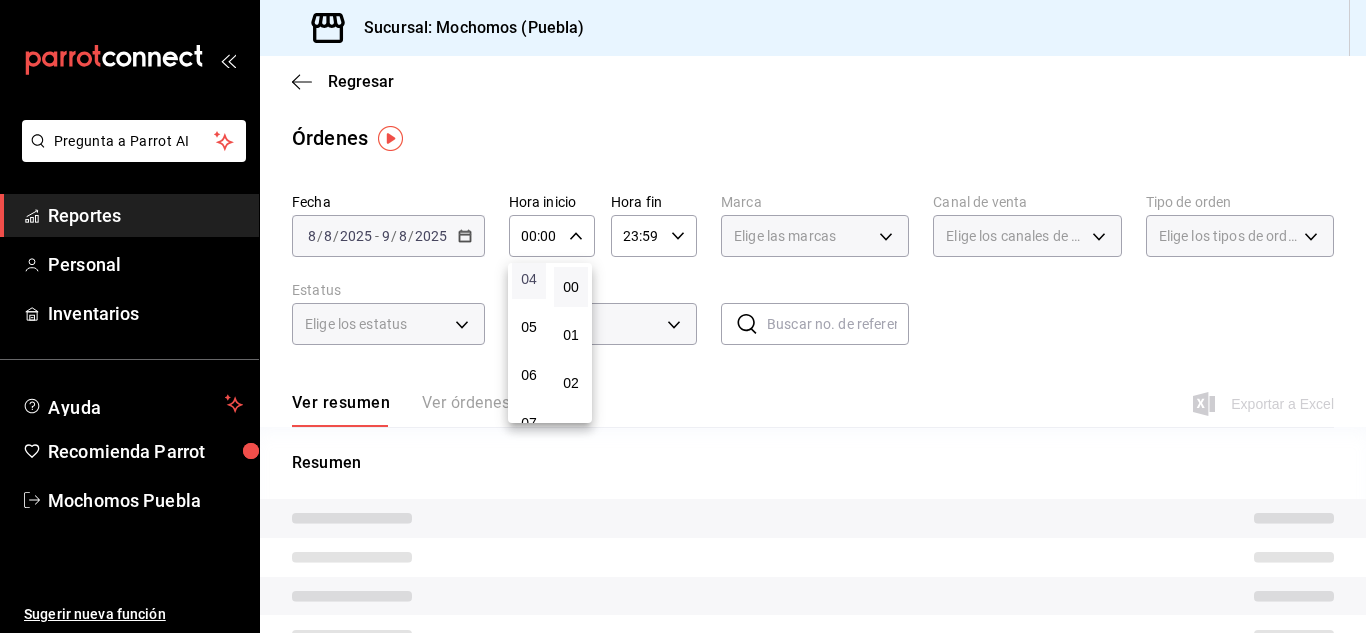 type on "04:00" 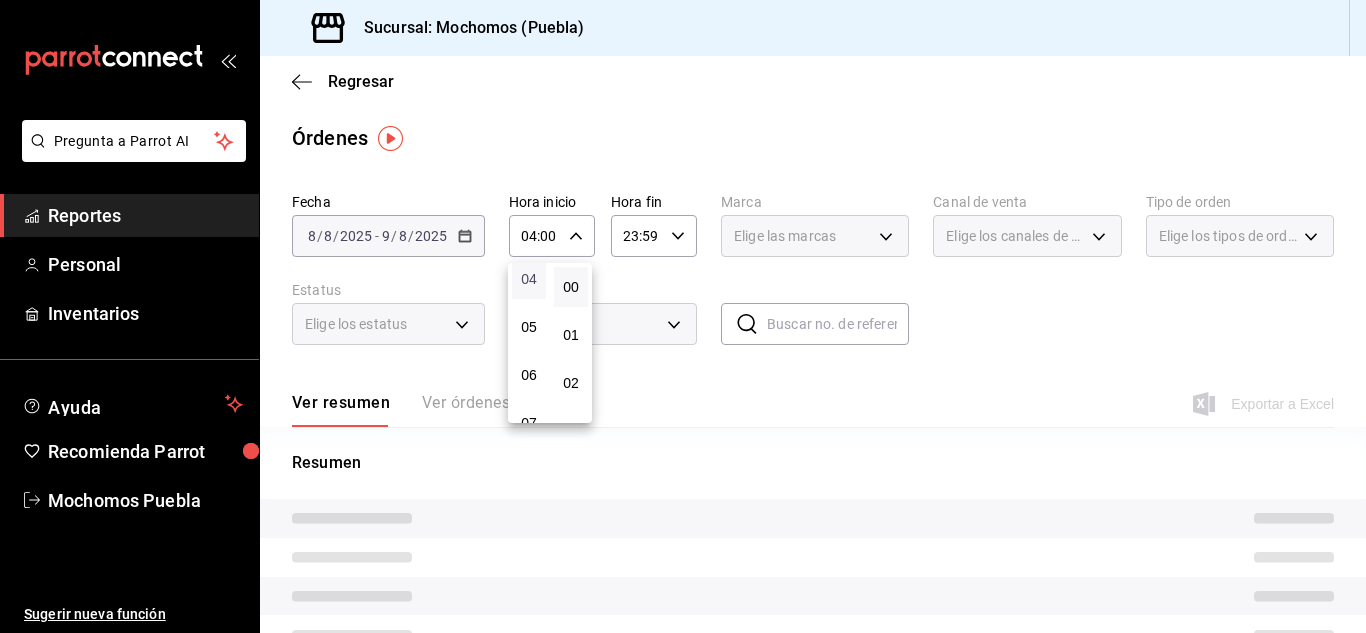 click on "04" at bounding box center (529, 279) 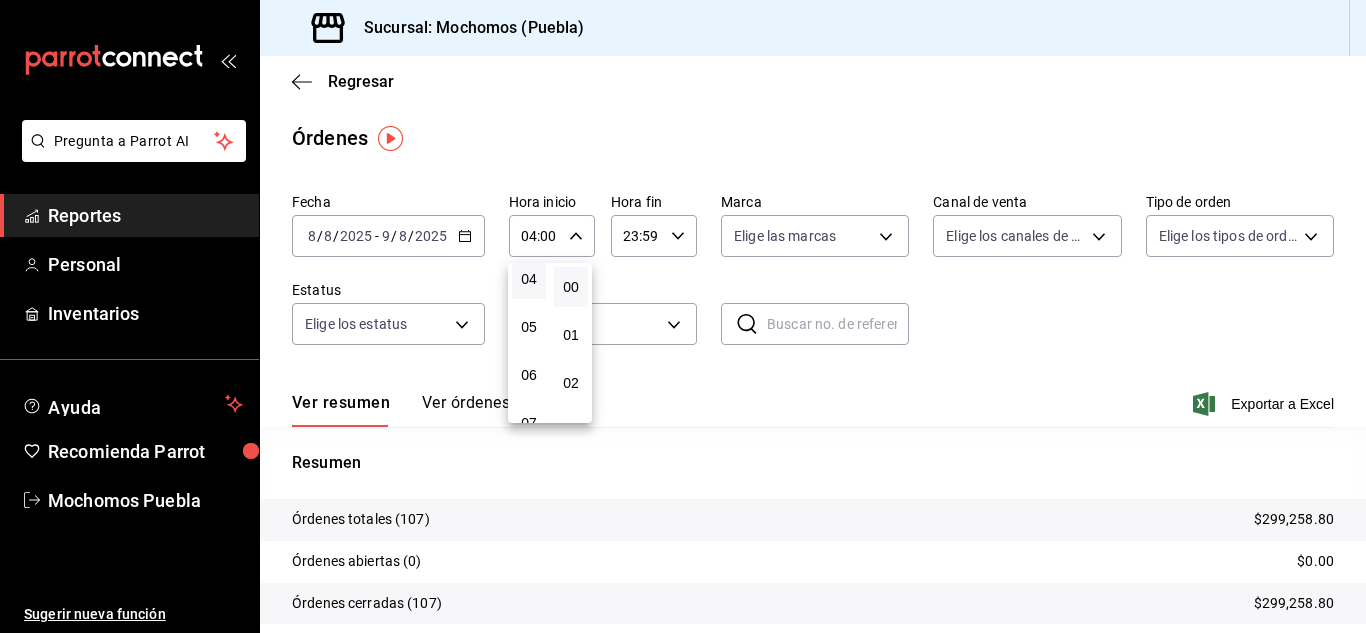 click at bounding box center [683, 316] 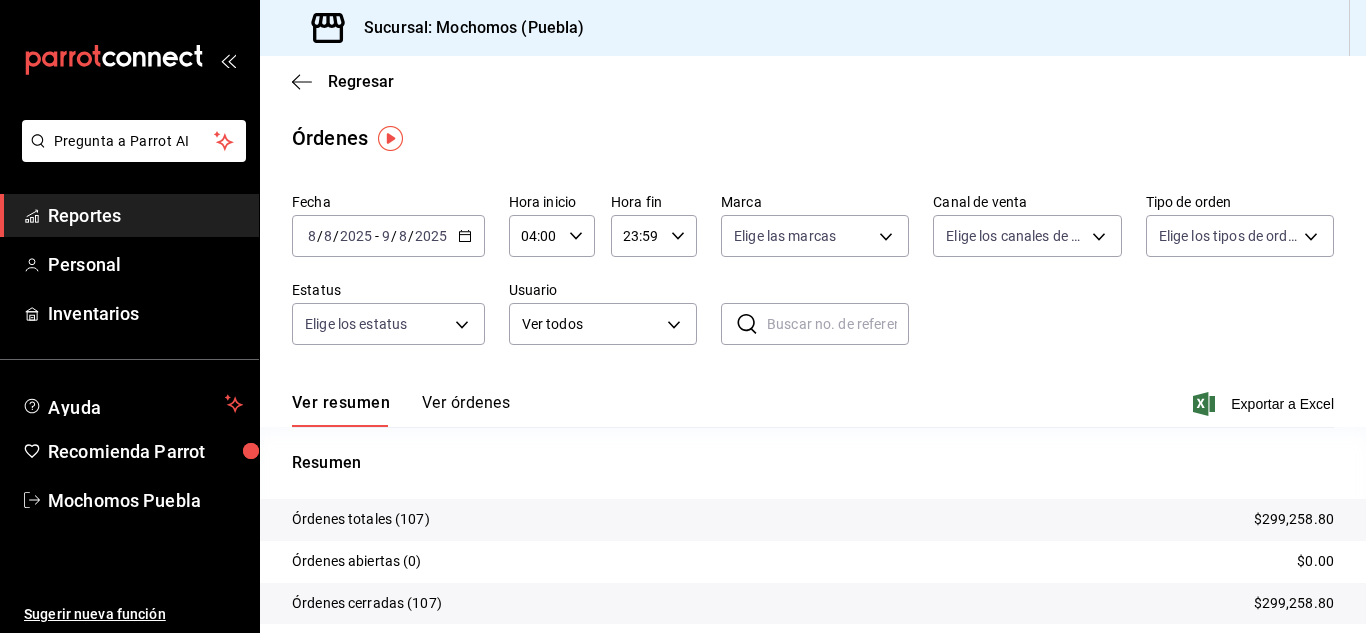 click on "Exportar a Excel" at bounding box center [1265, 404] 